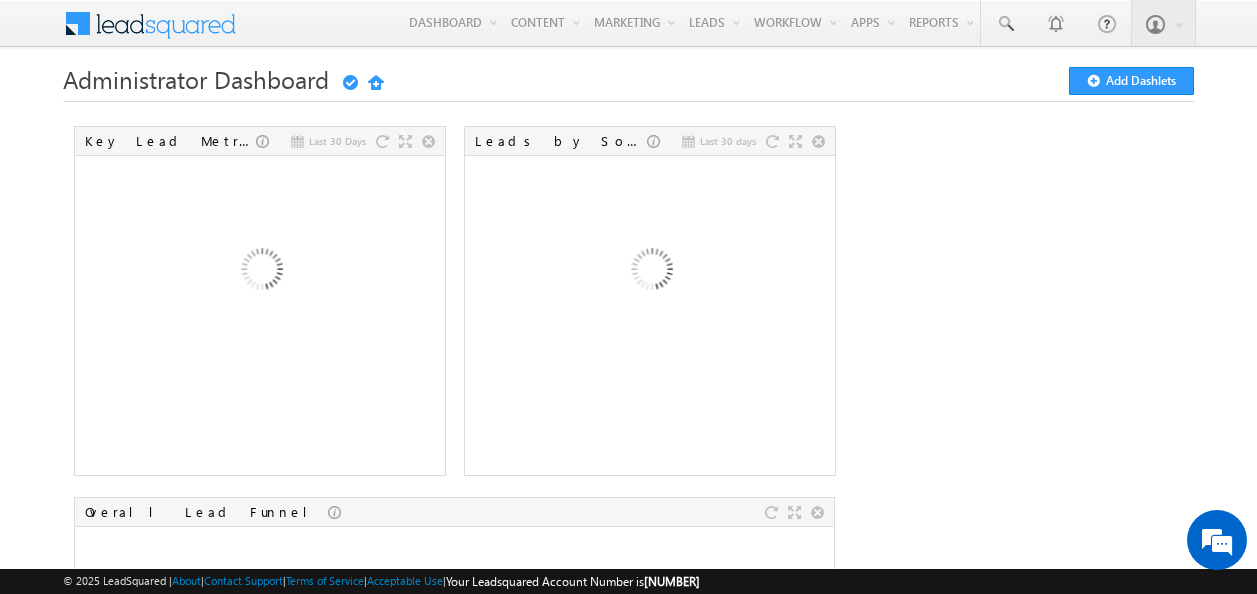 scroll, scrollTop: 0, scrollLeft: 0, axis: both 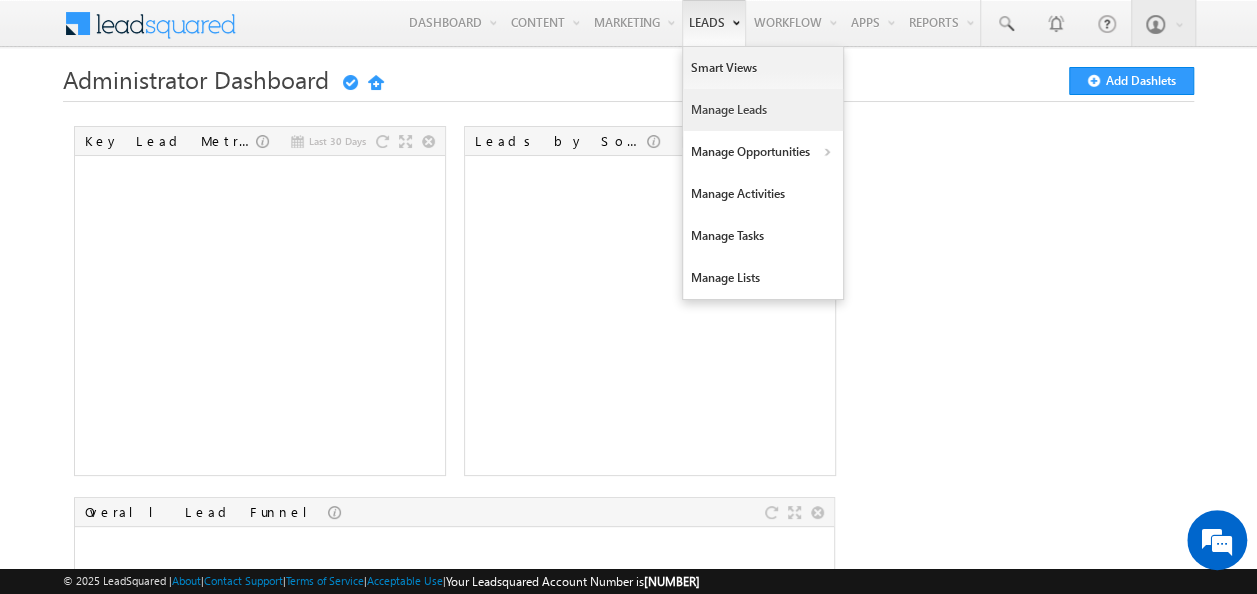 click on "Manage Leads" at bounding box center [763, 110] 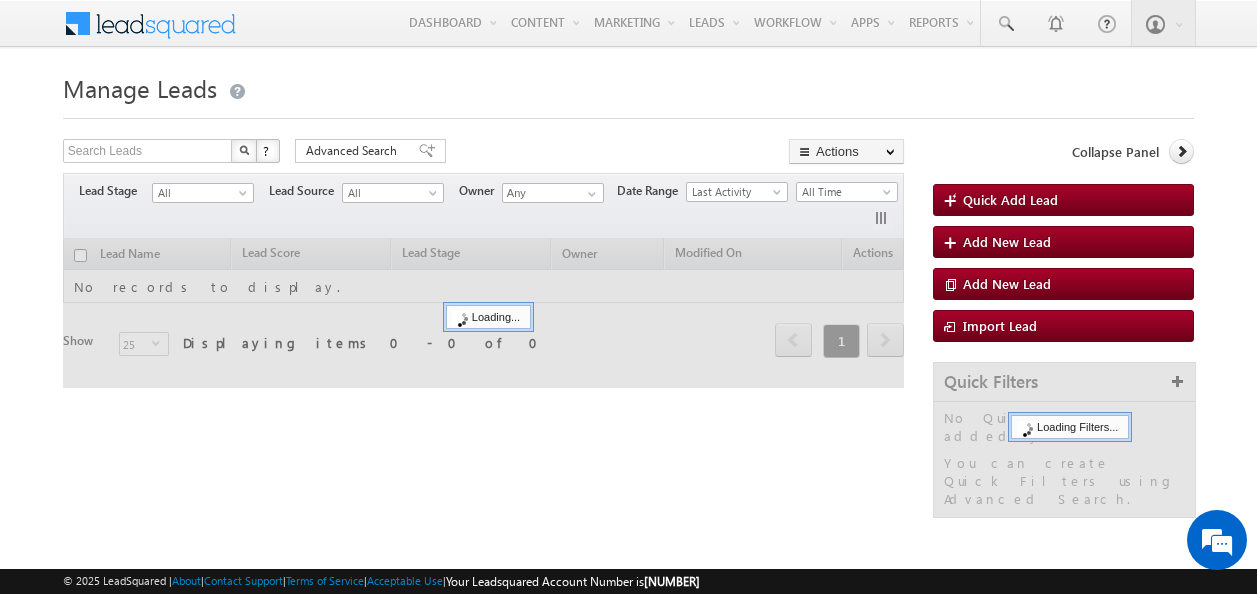 scroll, scrollTop: 0, scrollLeft: 0, axis: both 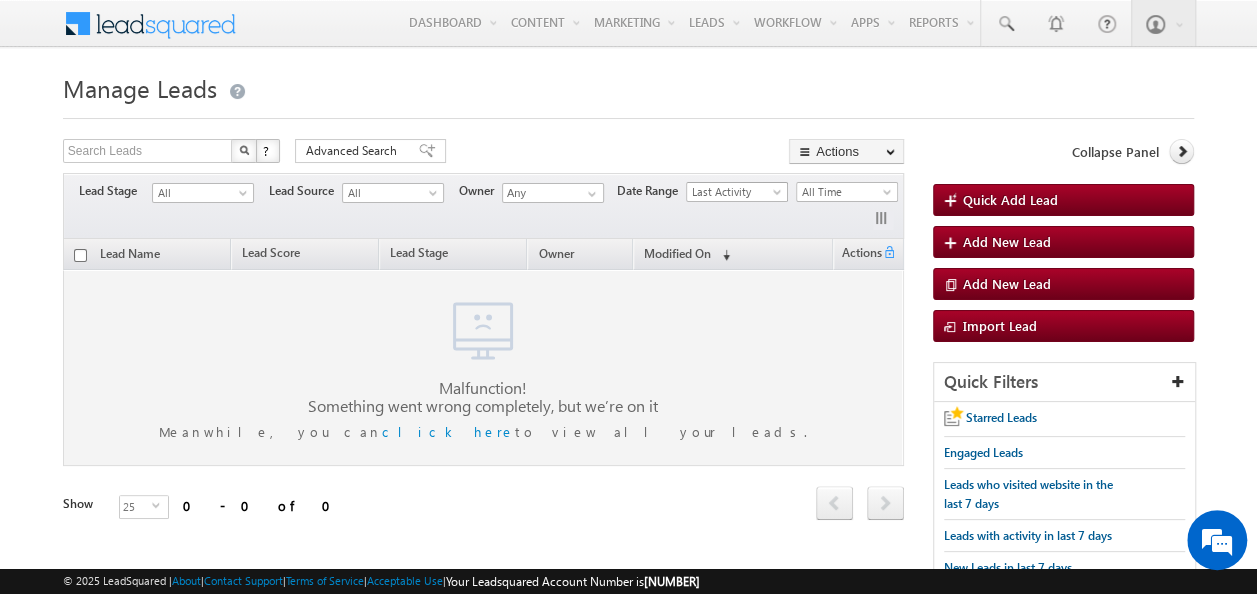 click on "Last Activity" at bounding box center (734, 192) 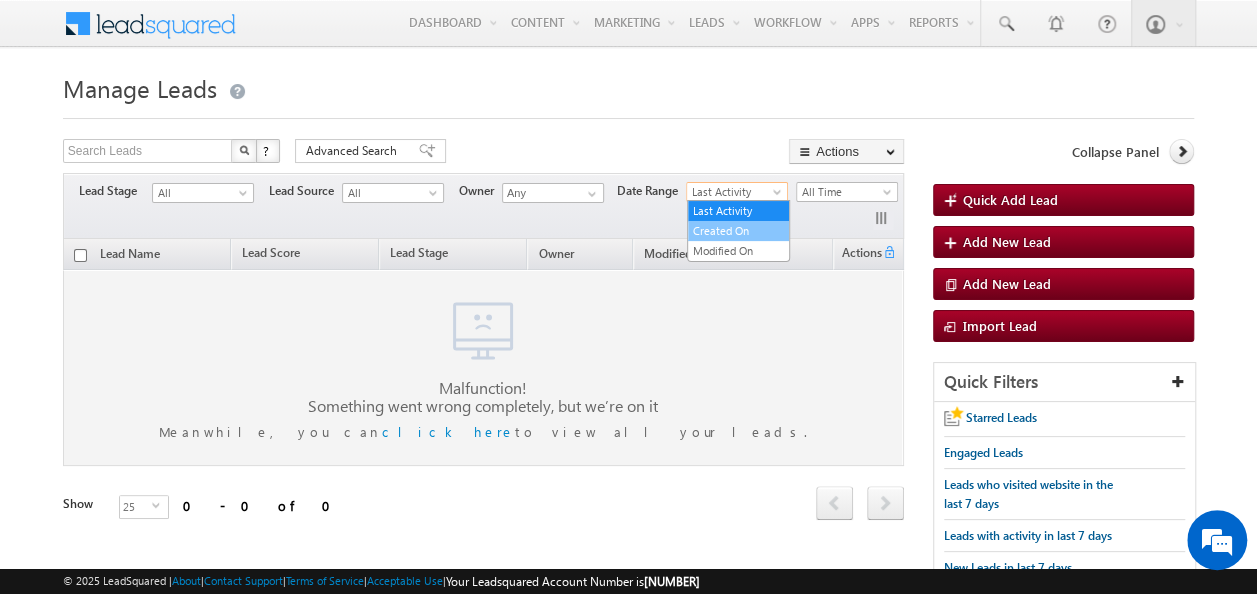 click on "Created On" at bounding box center [738, 231] 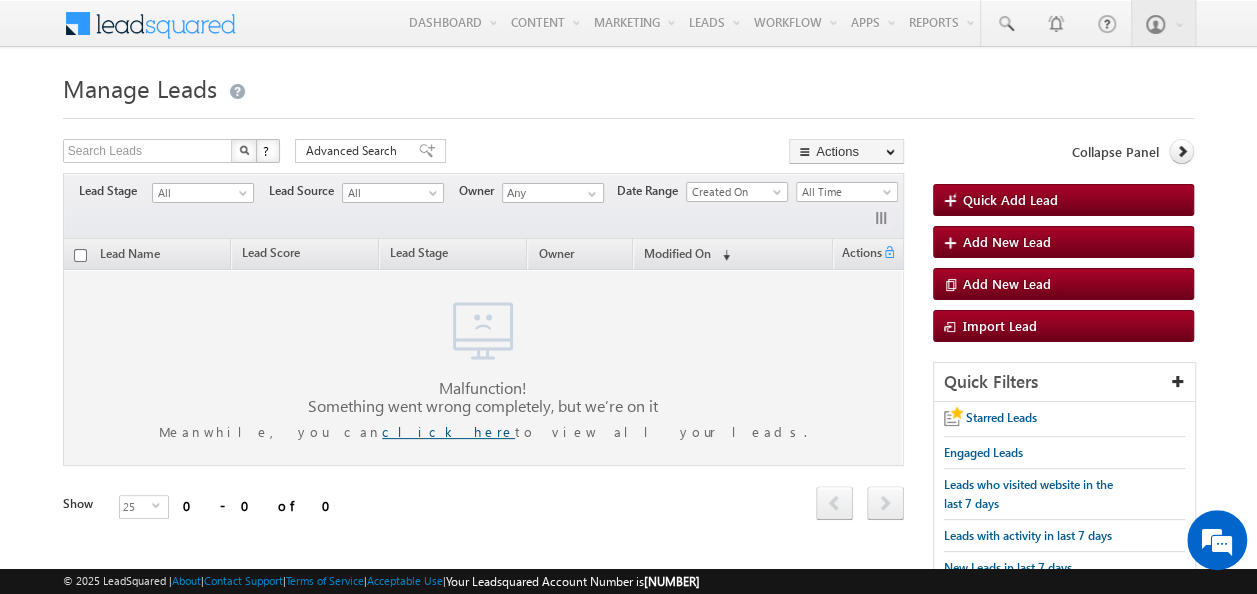 click on "click here" at bounding box center (448, 431) 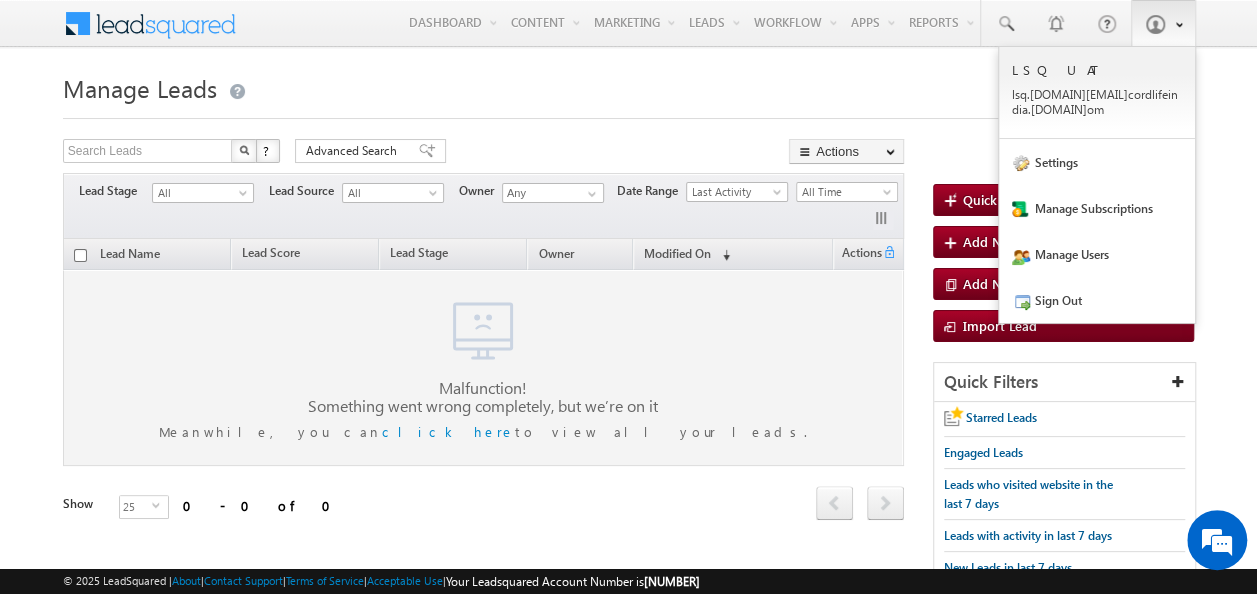 scroll, scrollTop: 0, scrollLeft: 0, axis: both 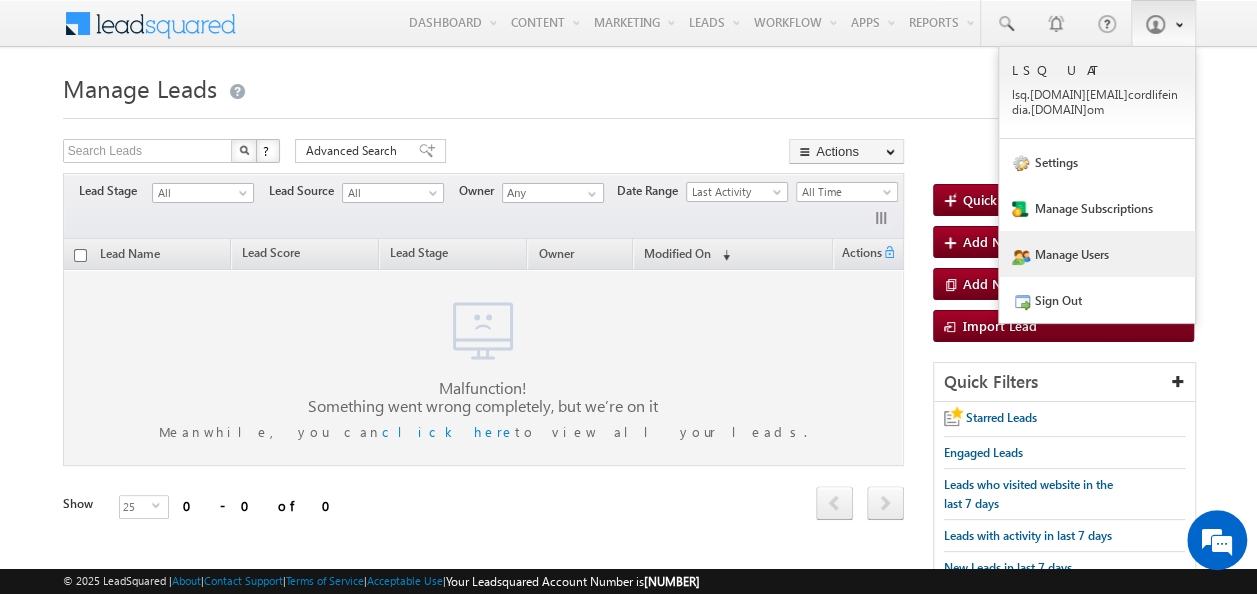 click on "Manage Users" at bounding box center (1097, 254) 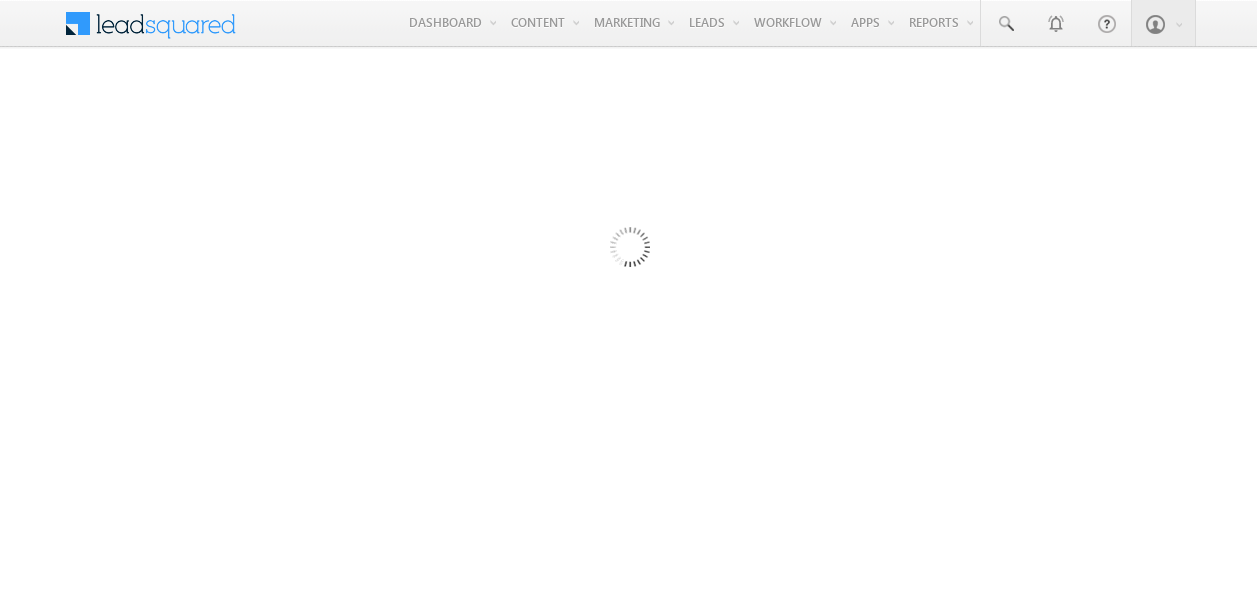 scroll, scrollTop: 0, scrollLeft: 0, axis: both 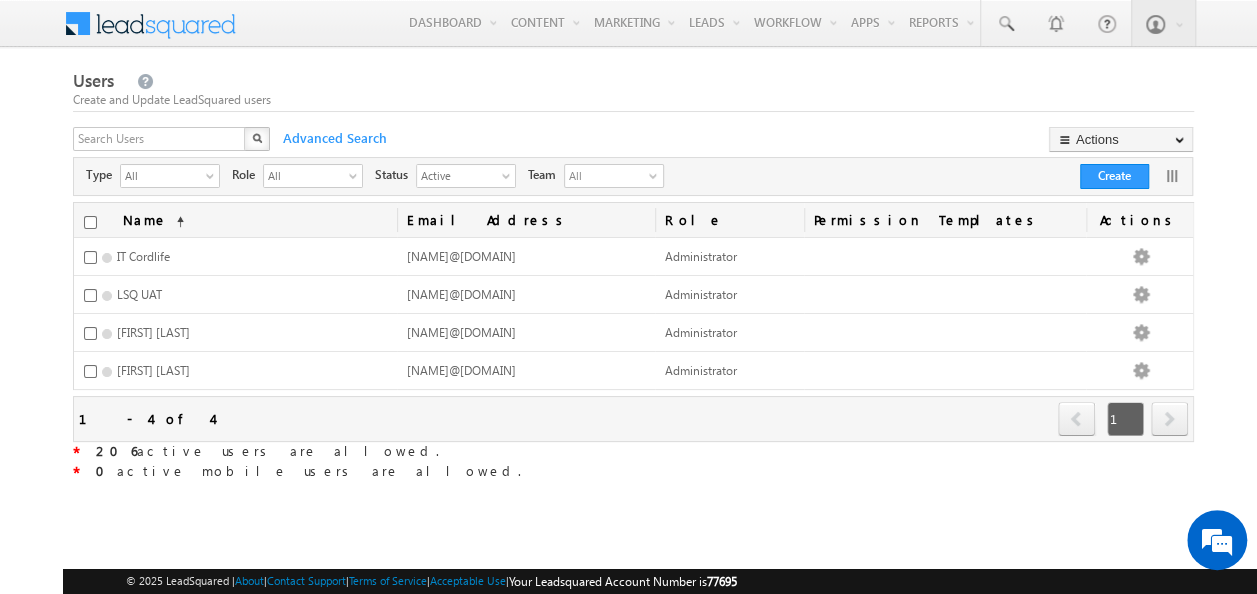 click on "Users
Create and Update LeadSquared users
X
Advanced Search
Actions Import Users Update via CSV Export Users Bulk Update Connector Configure Home Page
Type
All select -1
Role All 0" at bounding box center (633, 276) 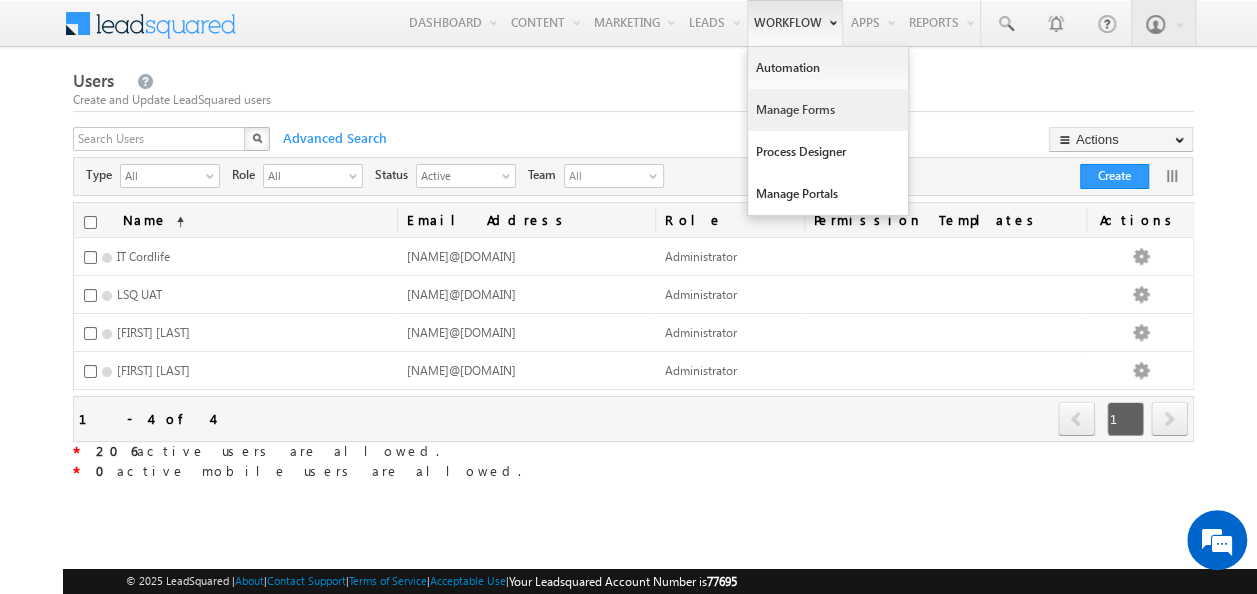click on "Manage Forms" at bounding box center (828, 110) 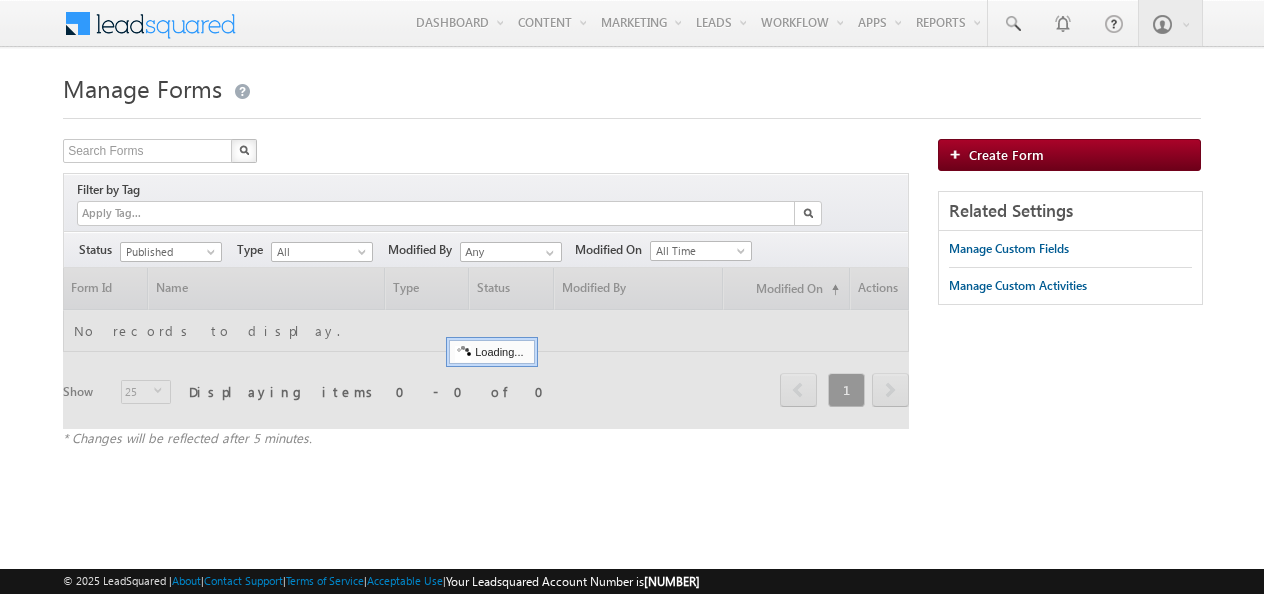 scroll, scrollTop: 0, scrollLeft: 0, axis: both 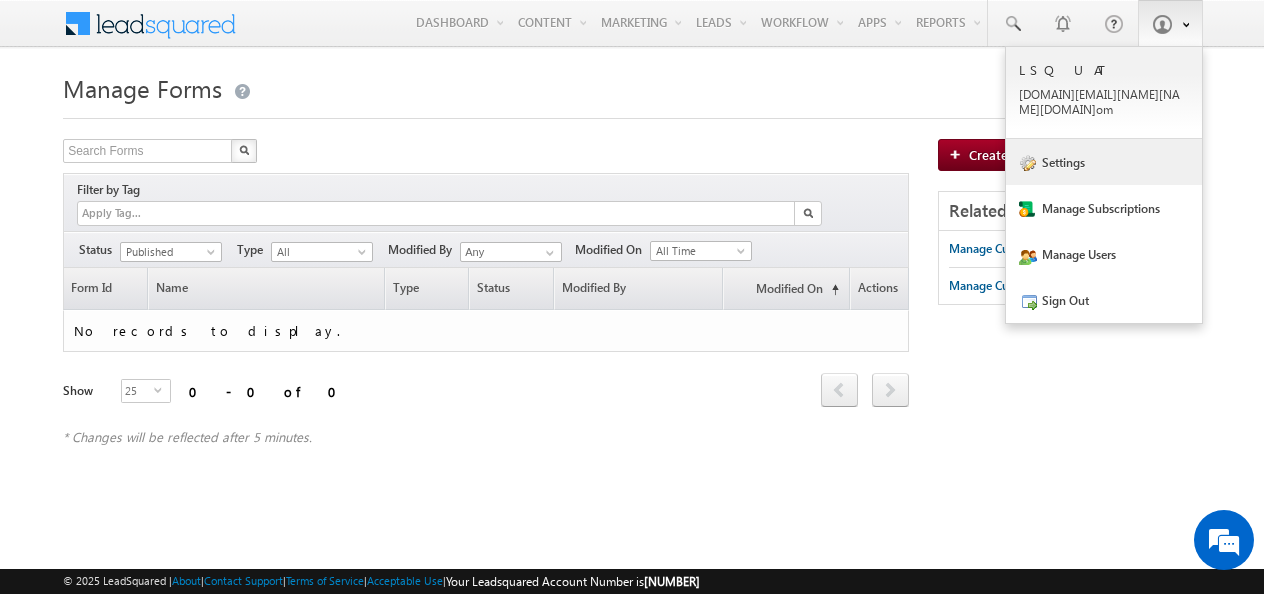click on "Settings" at bounding box center [1104, 162] 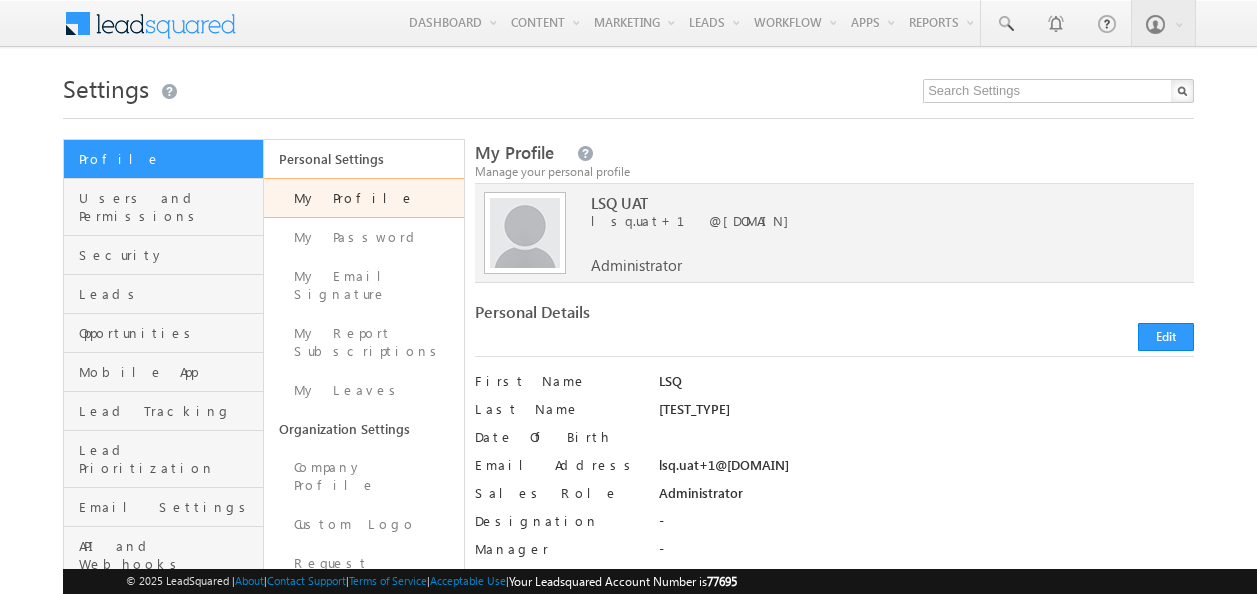 scroll, scrollTop: 0, scrollLeft: 0, axis: both 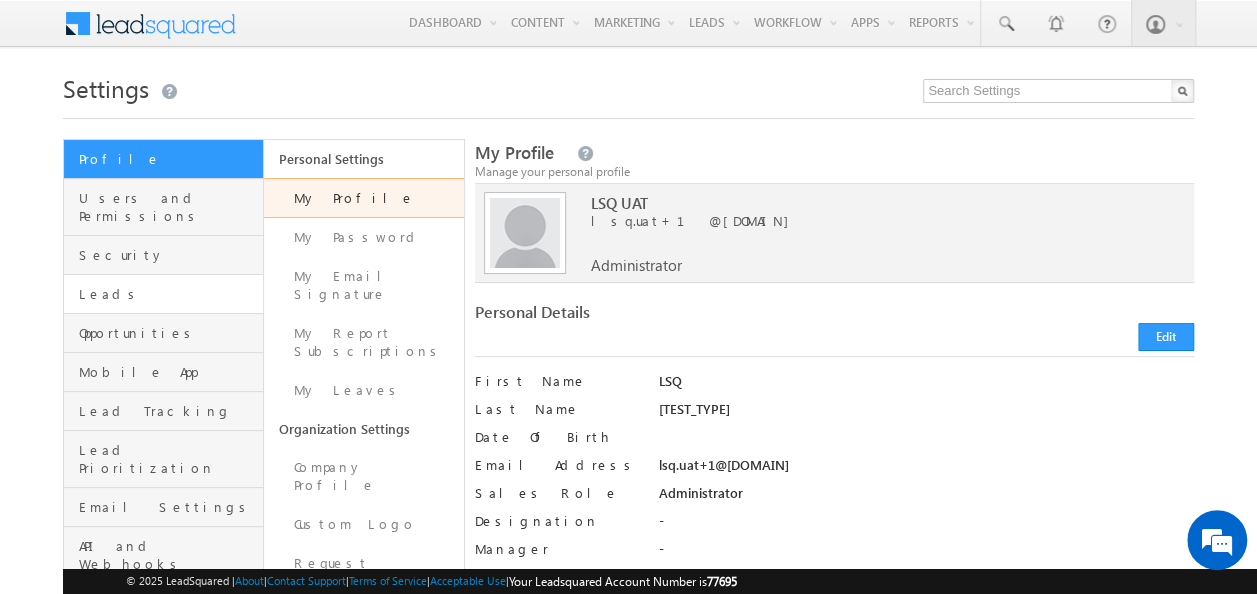 click on "Leads" at bounding box center (163, 294) 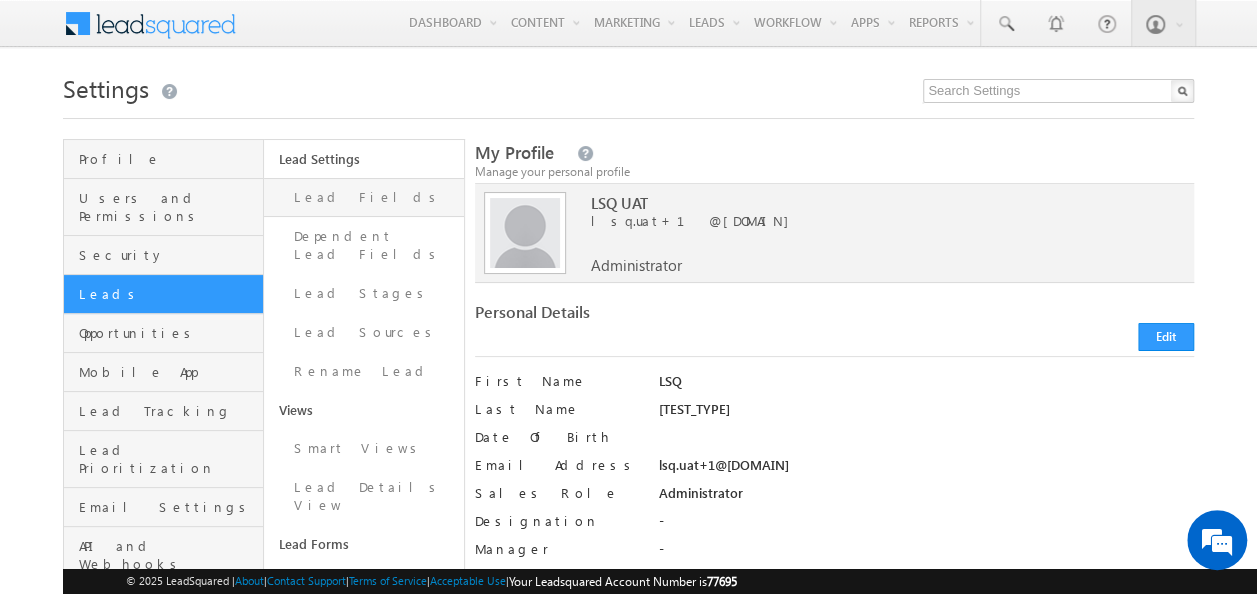 click on "Lead Fields" at bounding box center (364, 197) 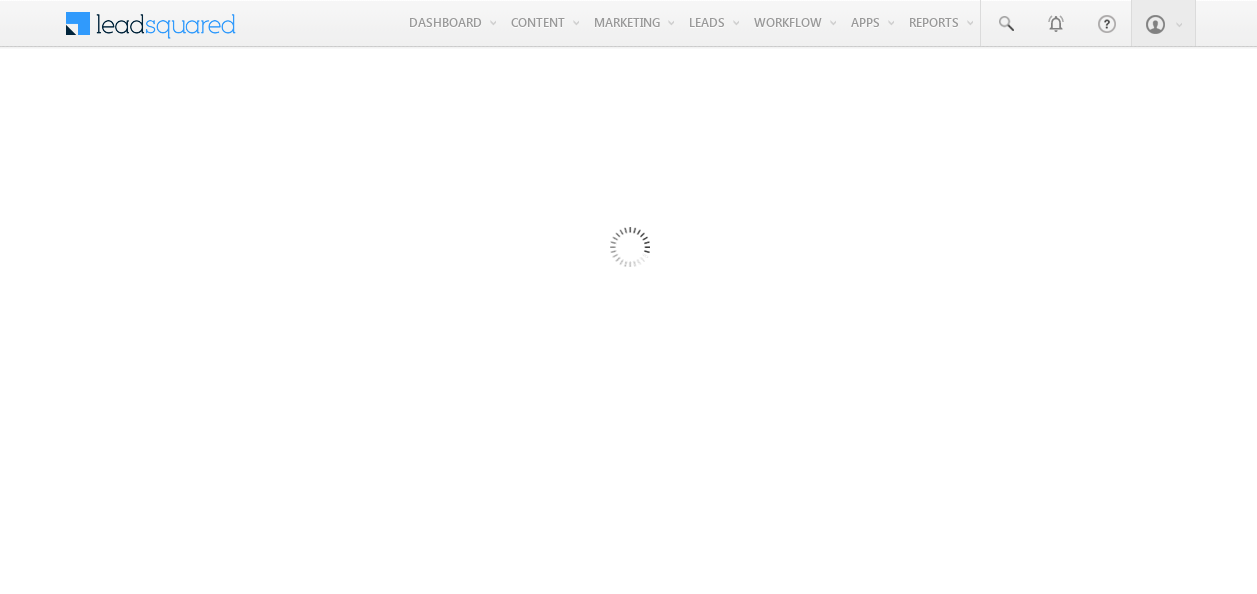 scroll, scrollTop: 0, scrollLeft: 0, axis: both 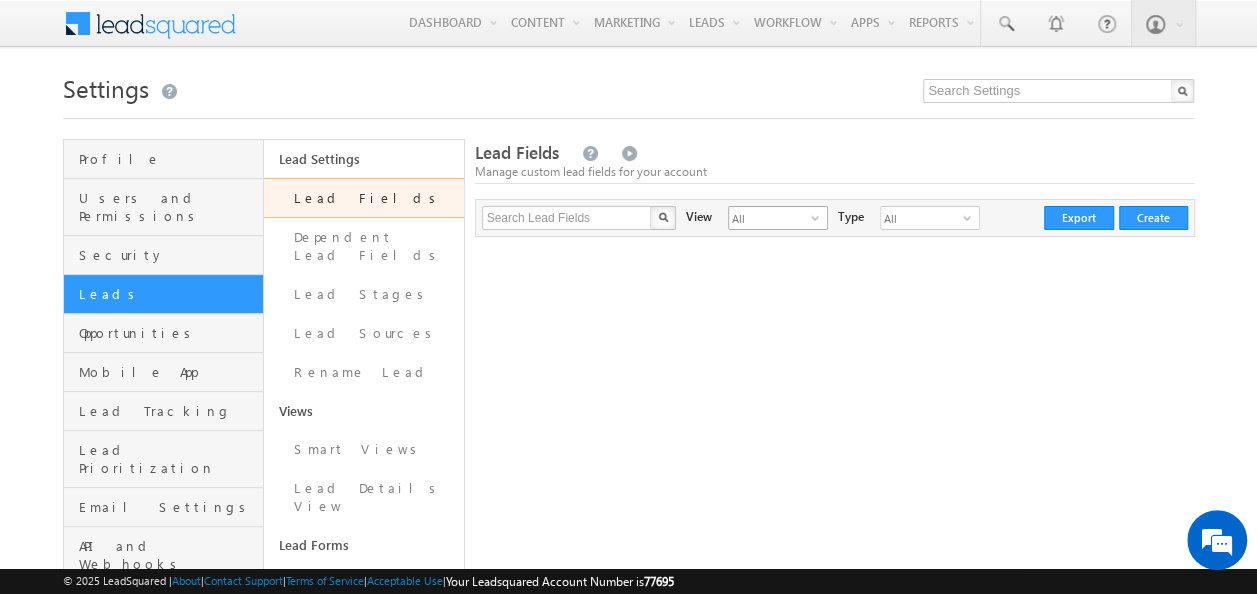 click on "All" at bounding box center [770, 218] 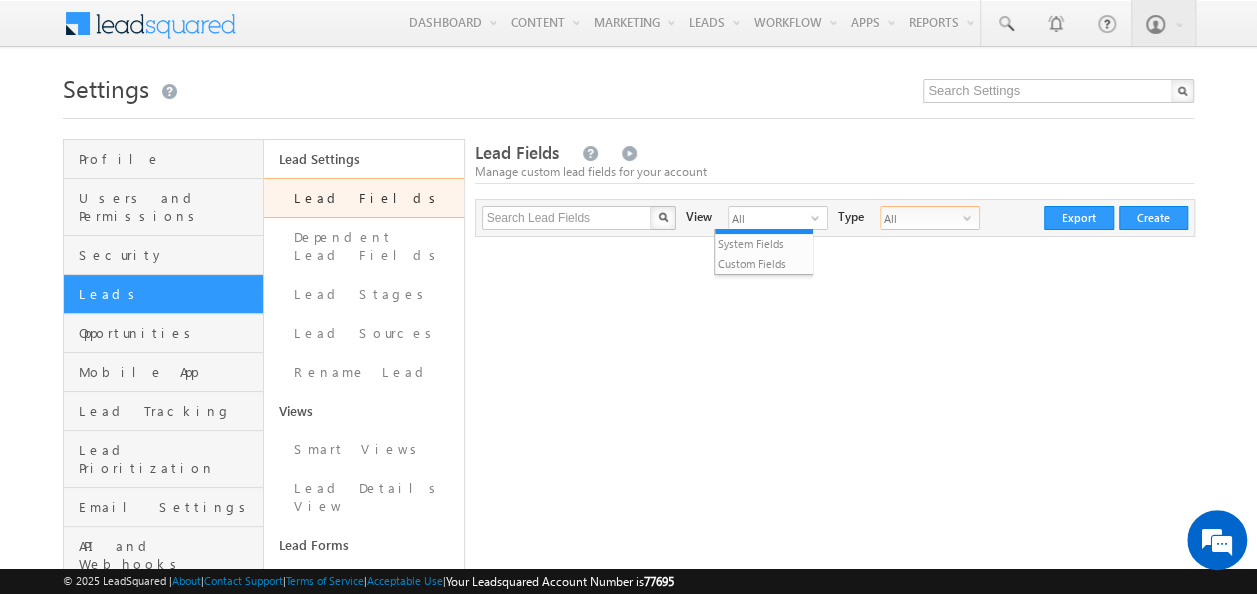 click on "All" at bounding box center (922, 218) 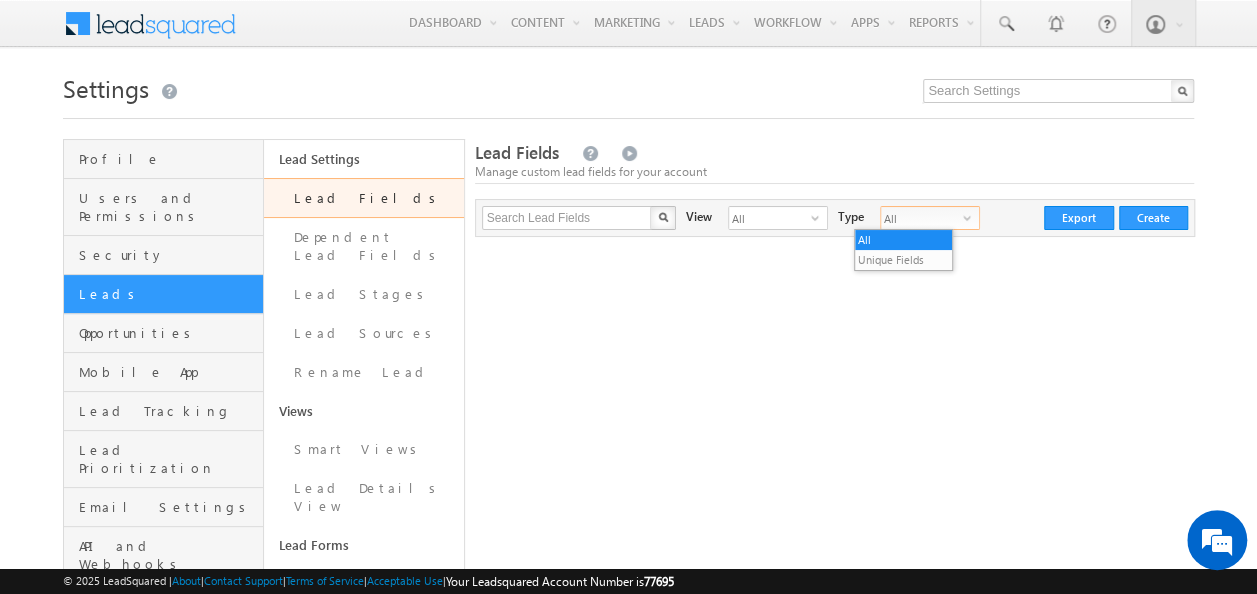 click on "Search Lead Fields X   0 results found
View
All select 3
Type
All select 1
Create
Export" at bounding box center (835, 218) 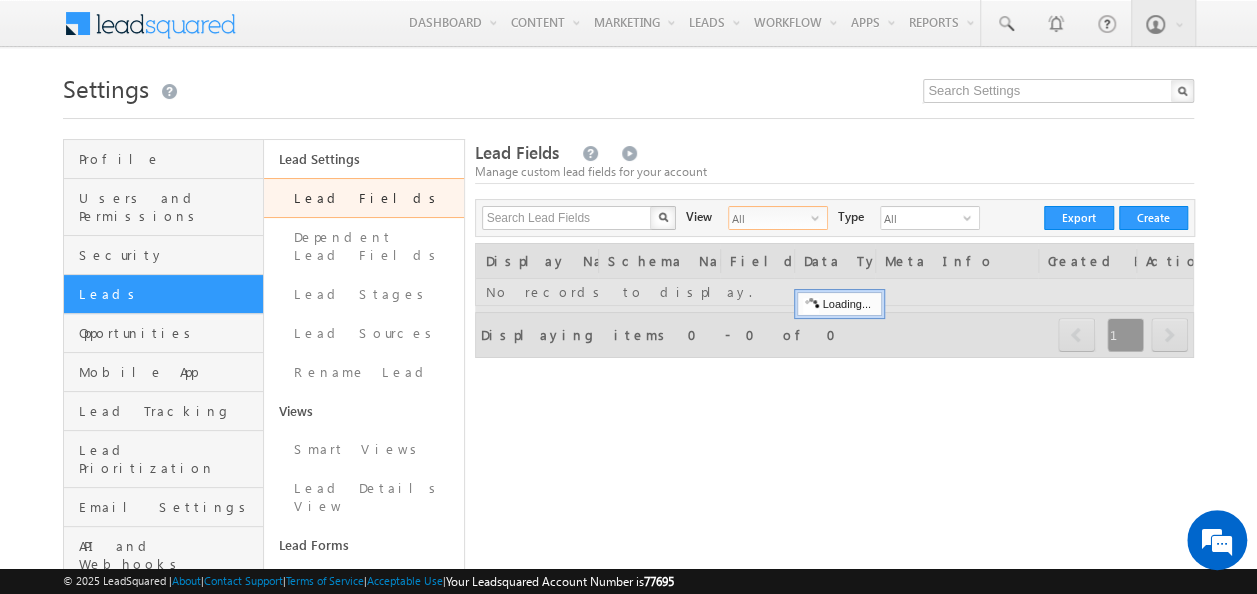 click on "All select" at bounding box center [778, 218] 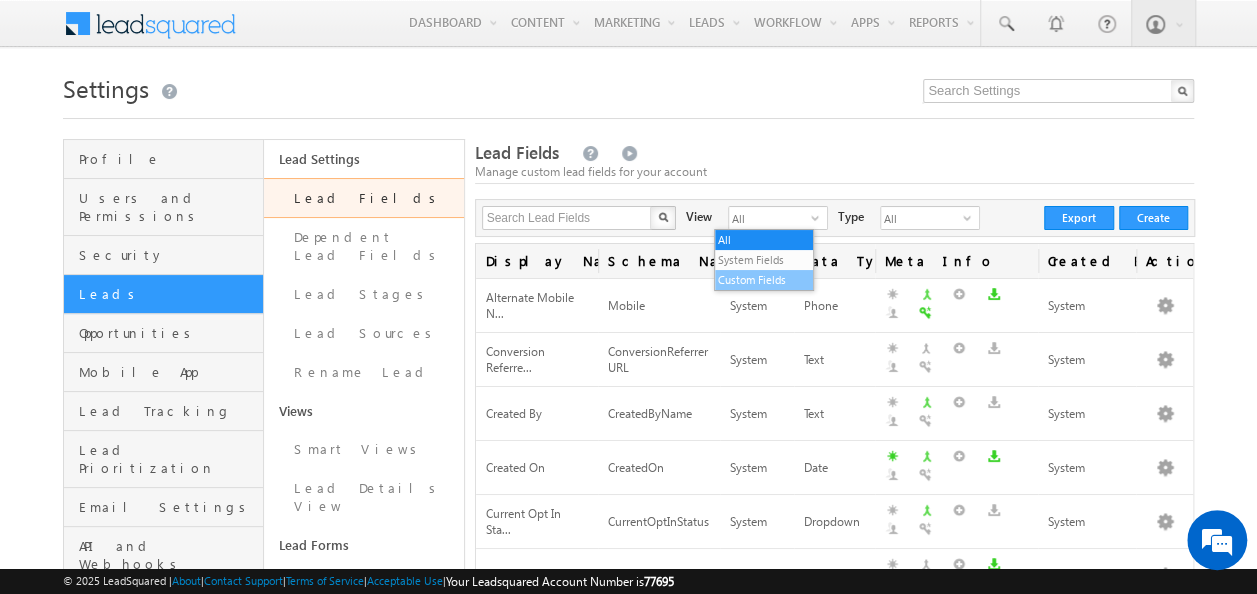 click on "Custom Fields" at bounding box center (764, 280) 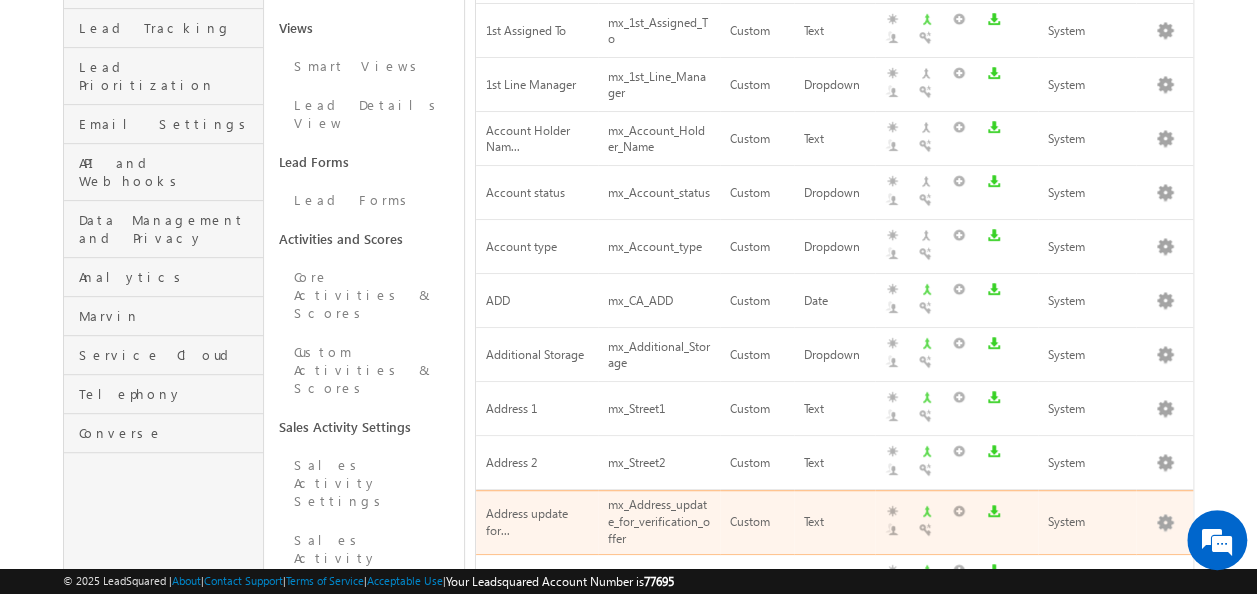 scroll, scrollTop: 0, scrollLeft: 0, axis: both 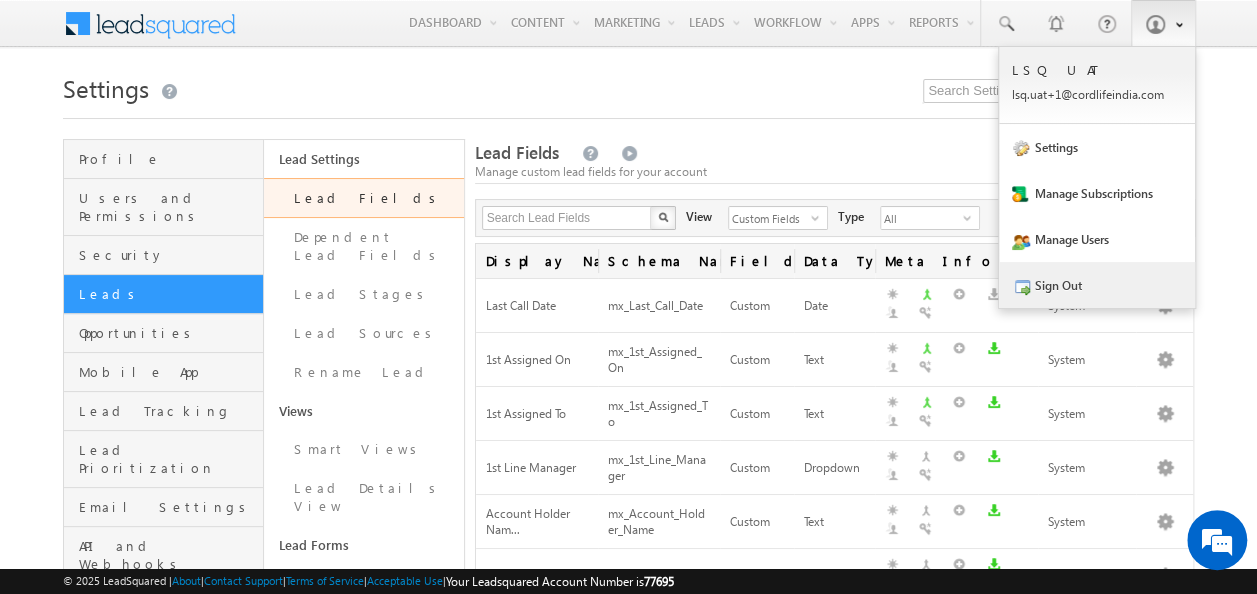 click on "Sign Out" at bounding box center (1097, 285) 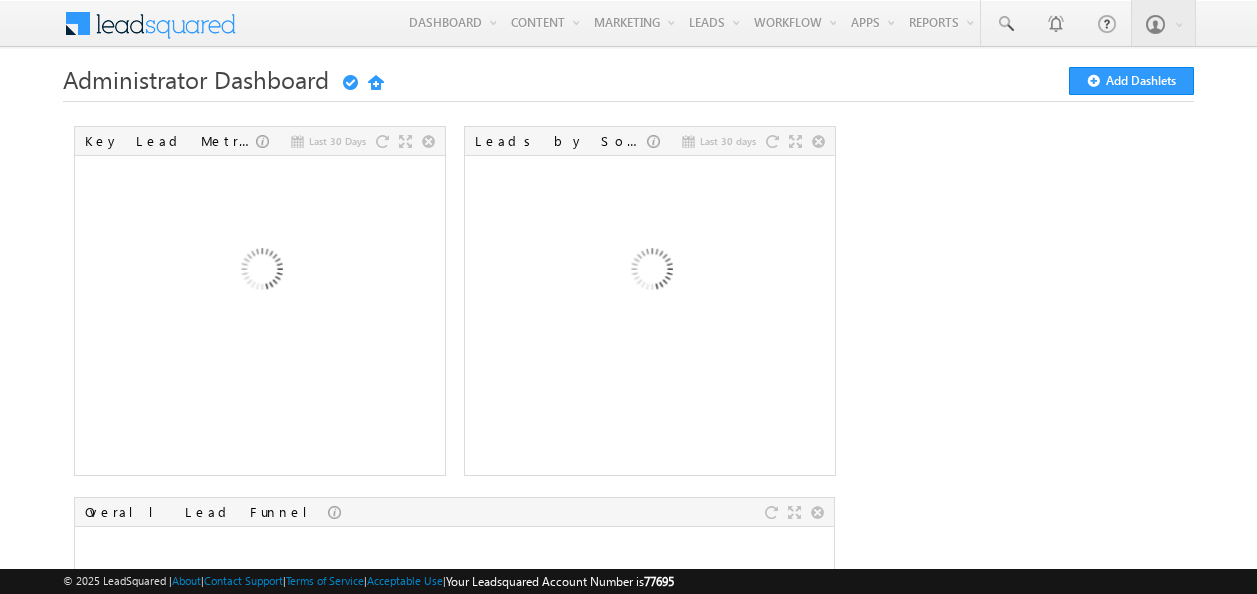 scroll, scrollTop: 0, scrollLeft: 0, axis: both 